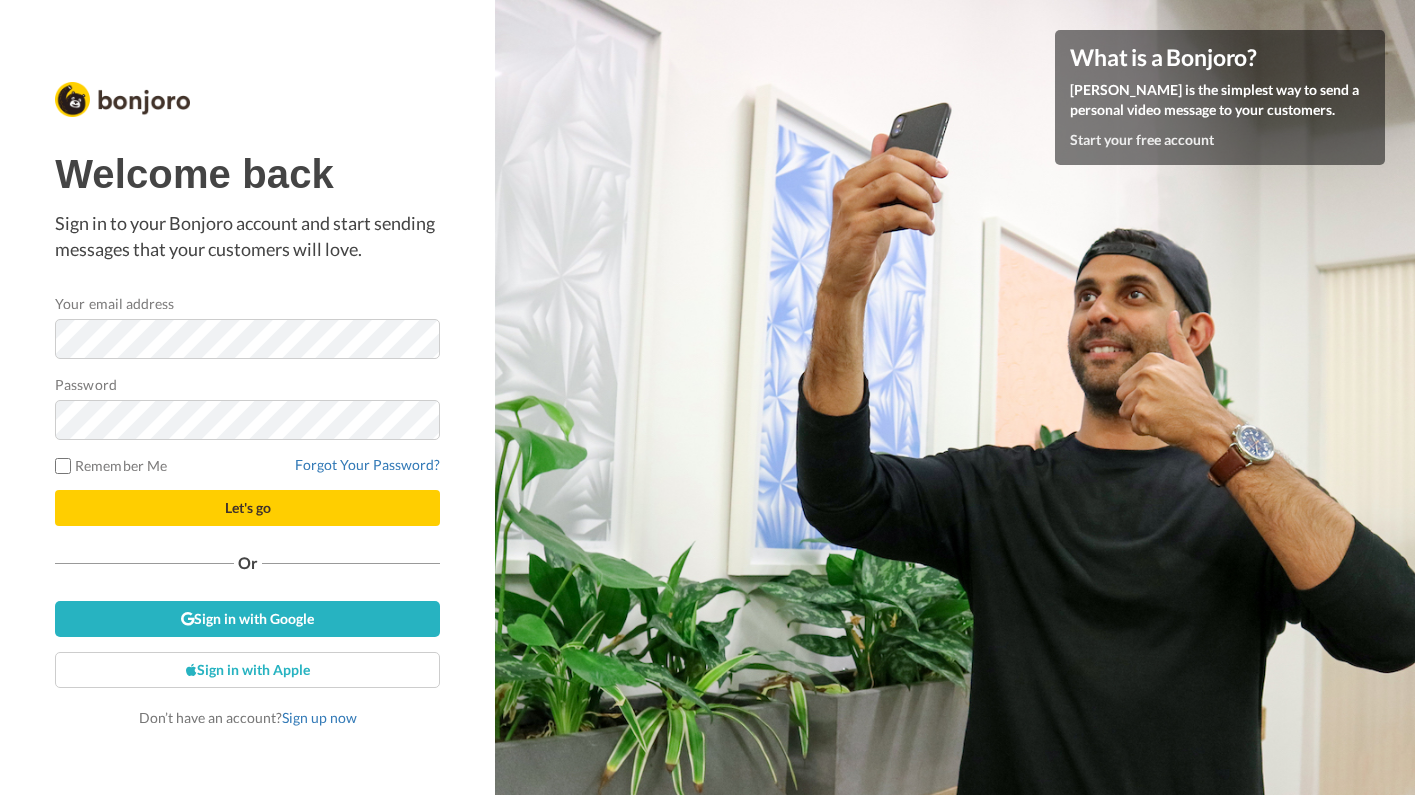 scroll, scrollTop: 0, scrollLeft: 0, axis: both 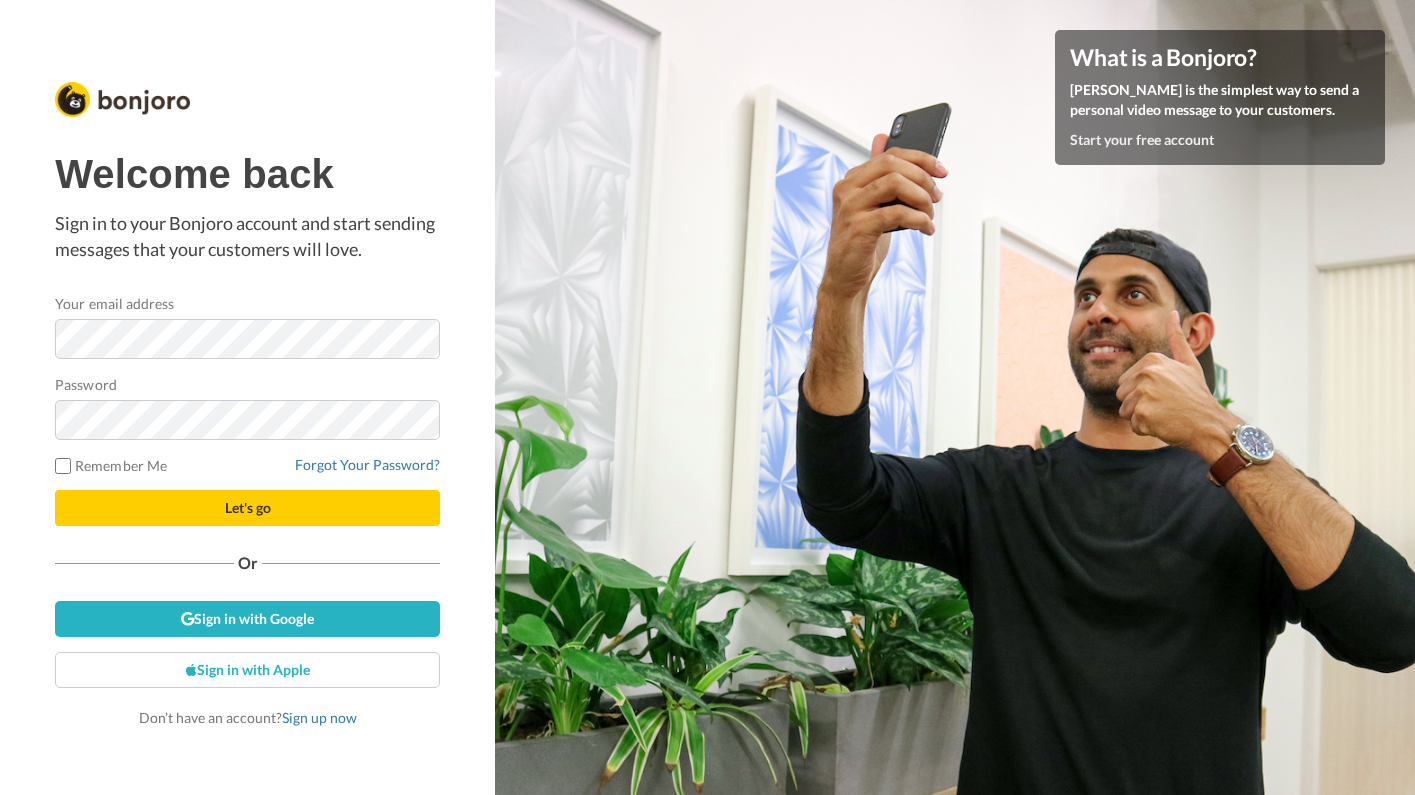 click on "Let's go" at bounding box center (248, 507) 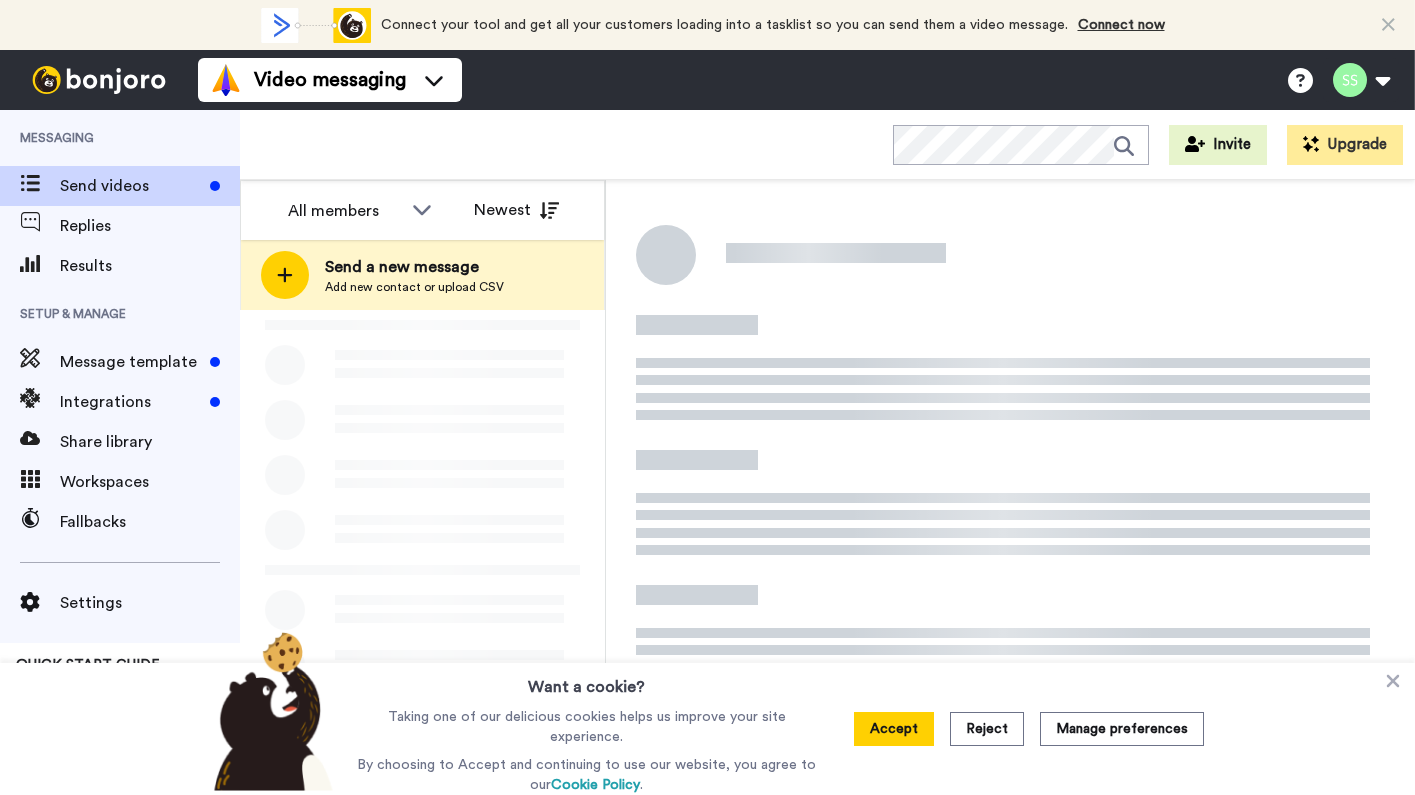 scroll, scrollTop: 0, scrollLeft: 0, axis: both 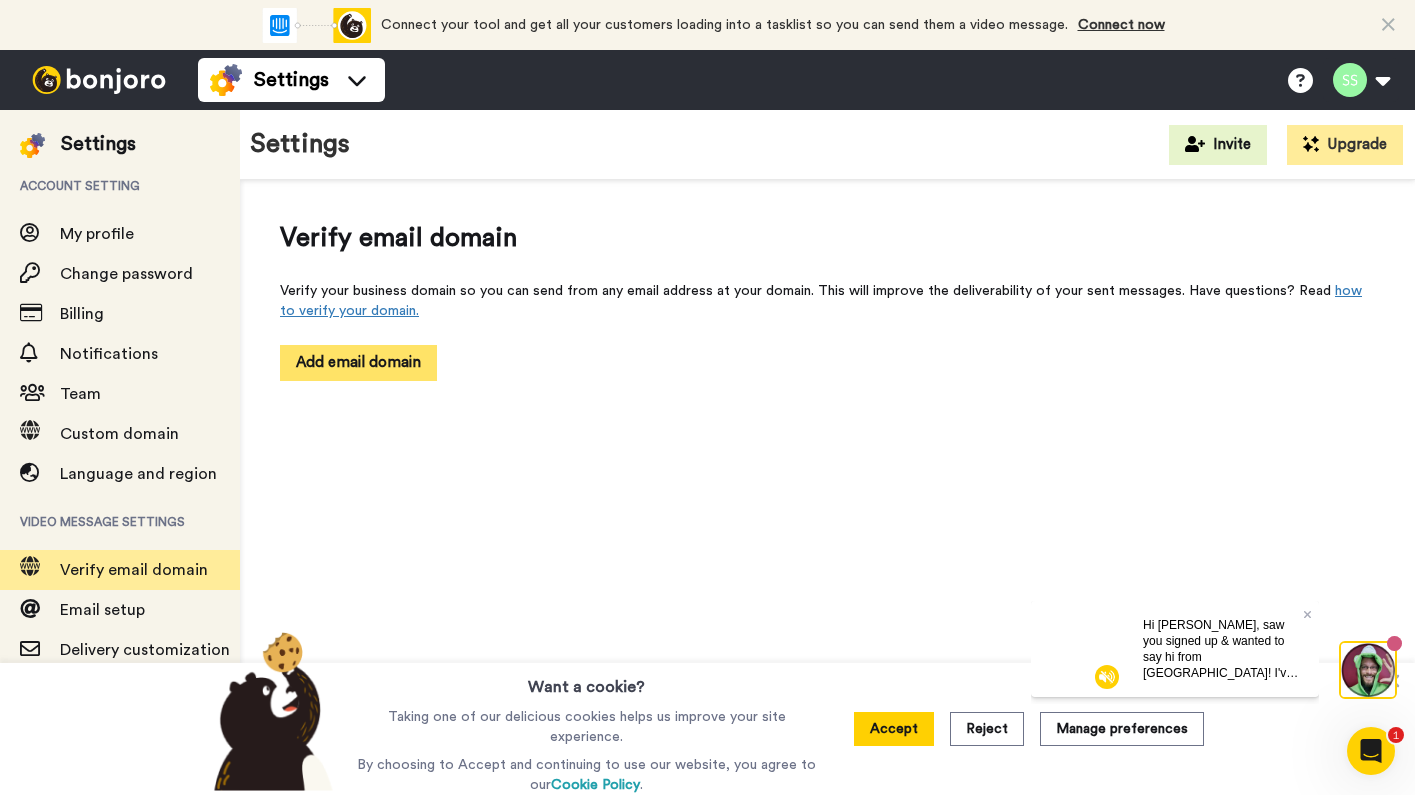 click on "Add email domain" at bounding box center [358, 362] 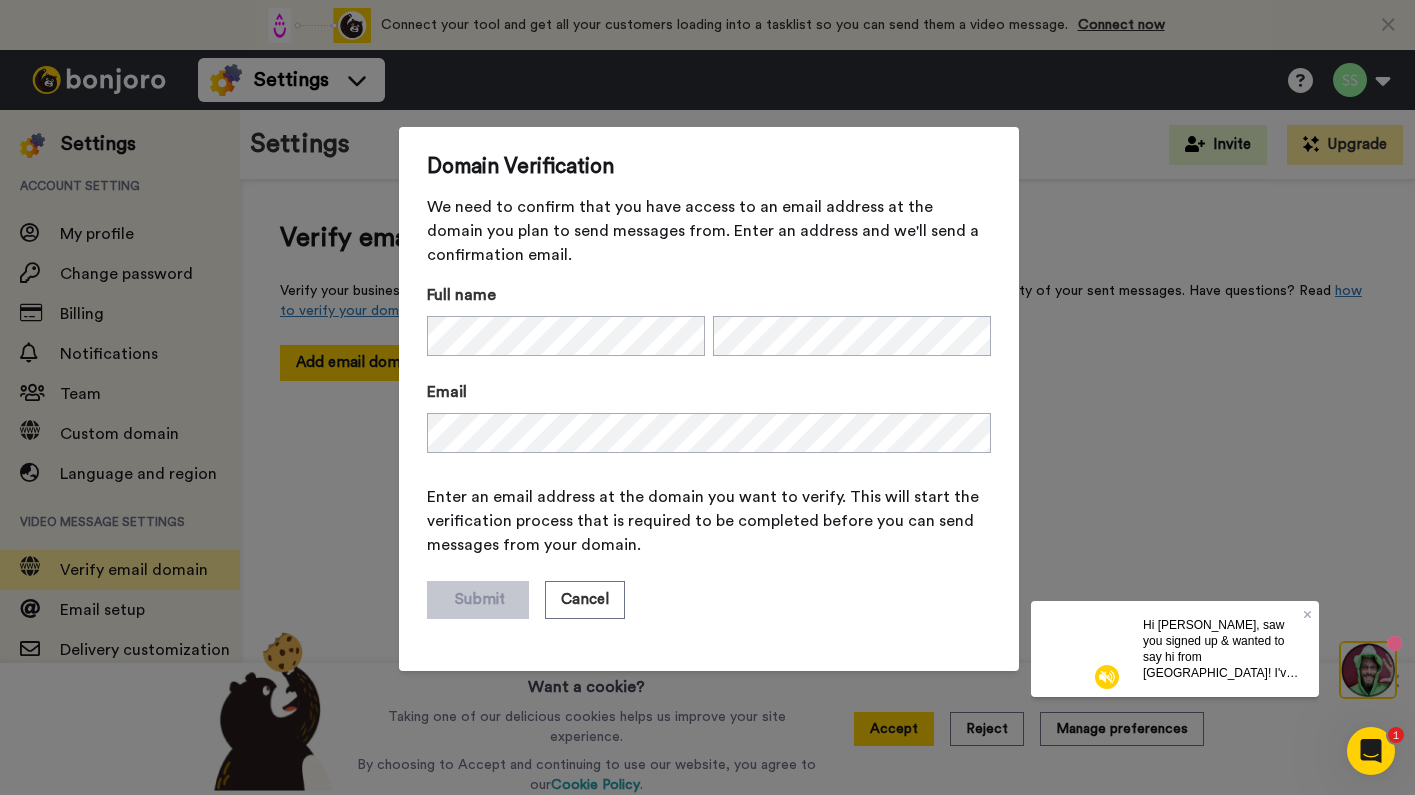 click on "Enter an email address at the domain you want to verify. This will start the verification process that is required to be completed before you can send messages from your domain." at bounding box center [709, 521] 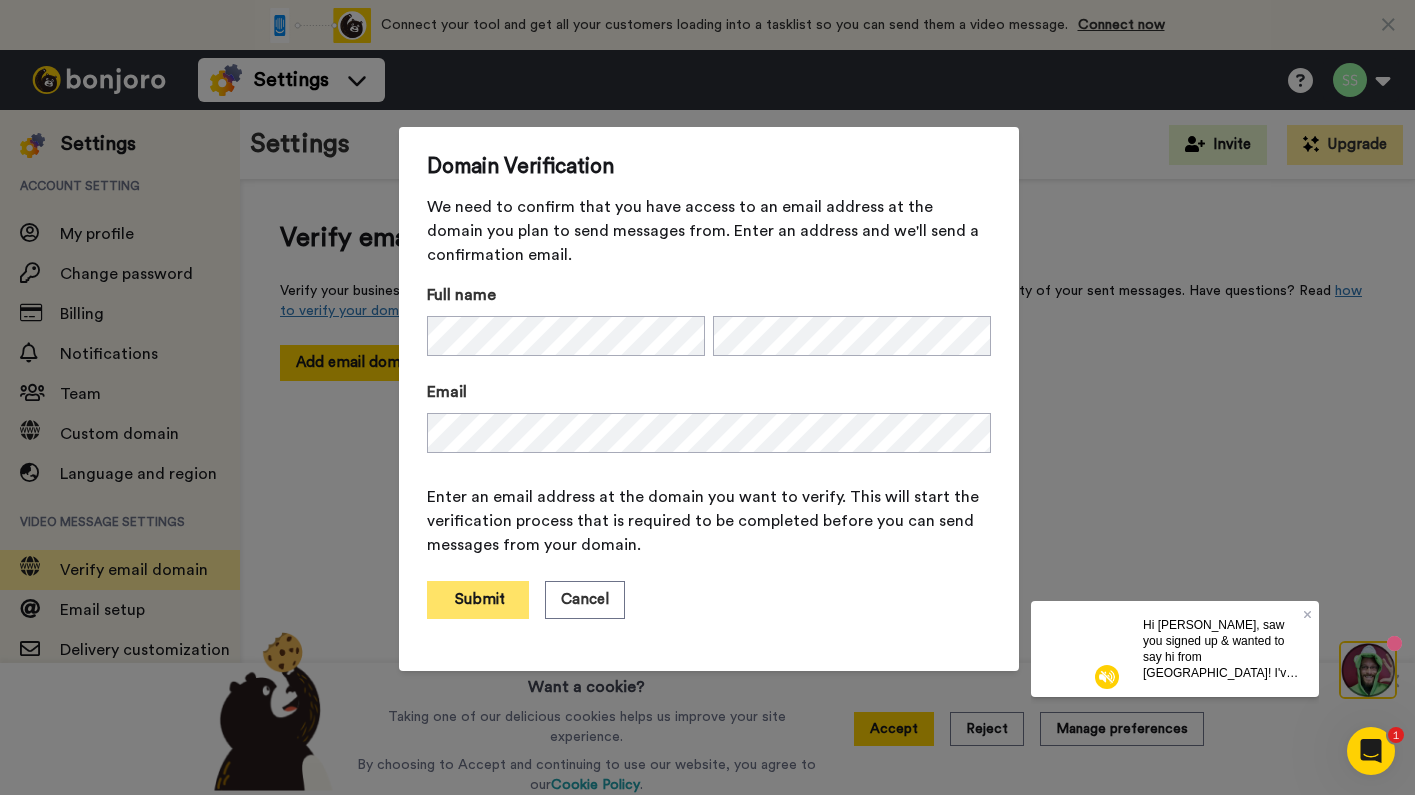 click on "Submit" at bounding box center (478, 600) 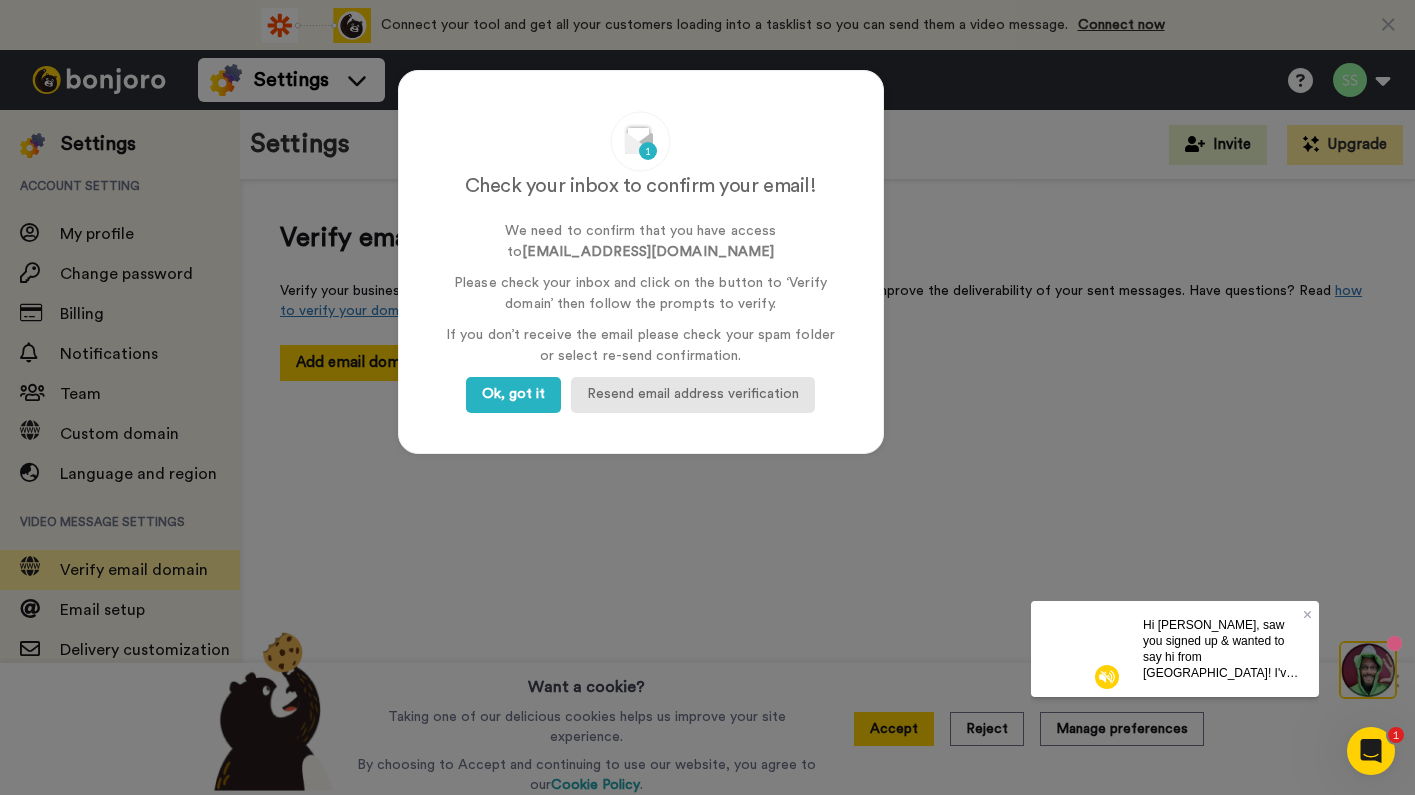 click on "Resend email address verification" at bounding box center (693, 394) 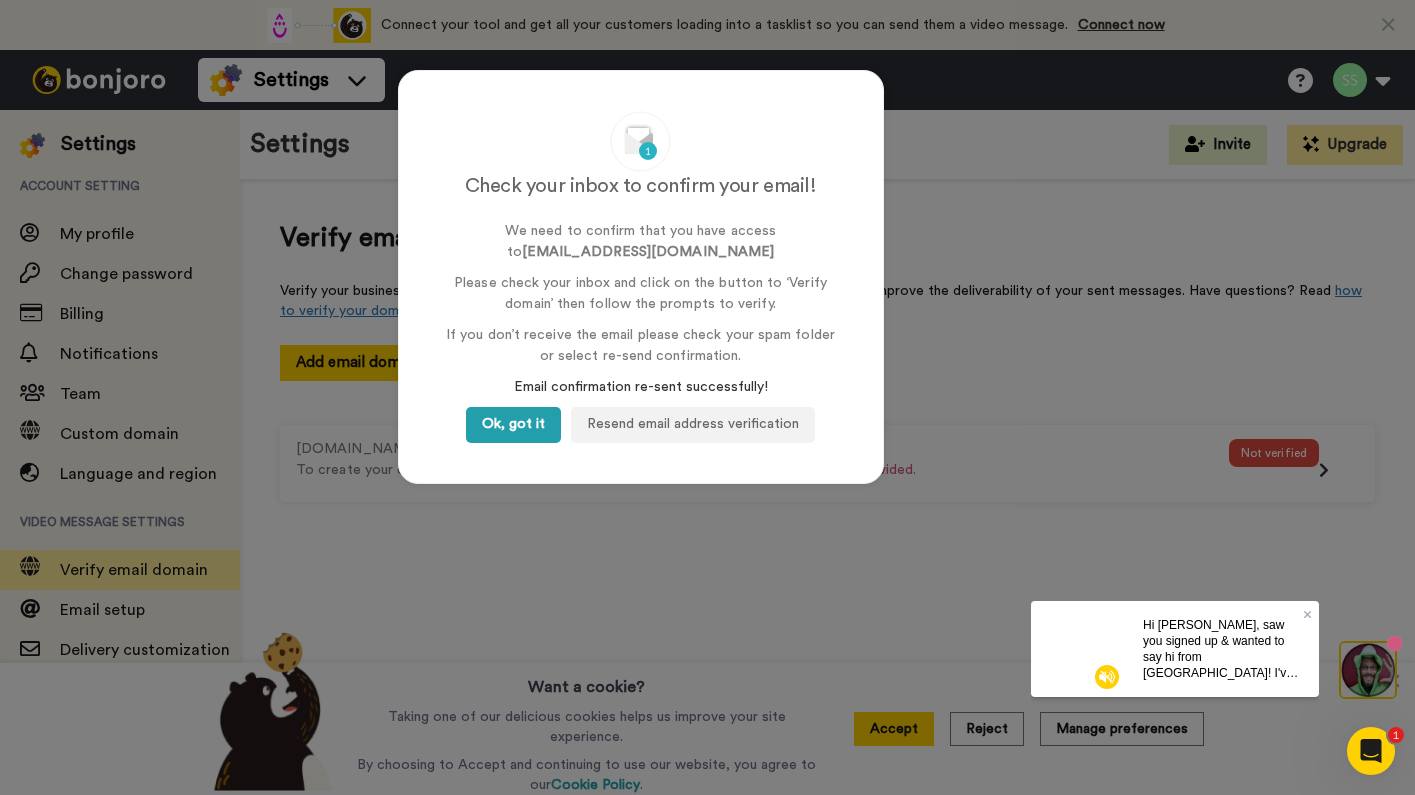 click on "Ok, got it" at bounding box center (513, 425) 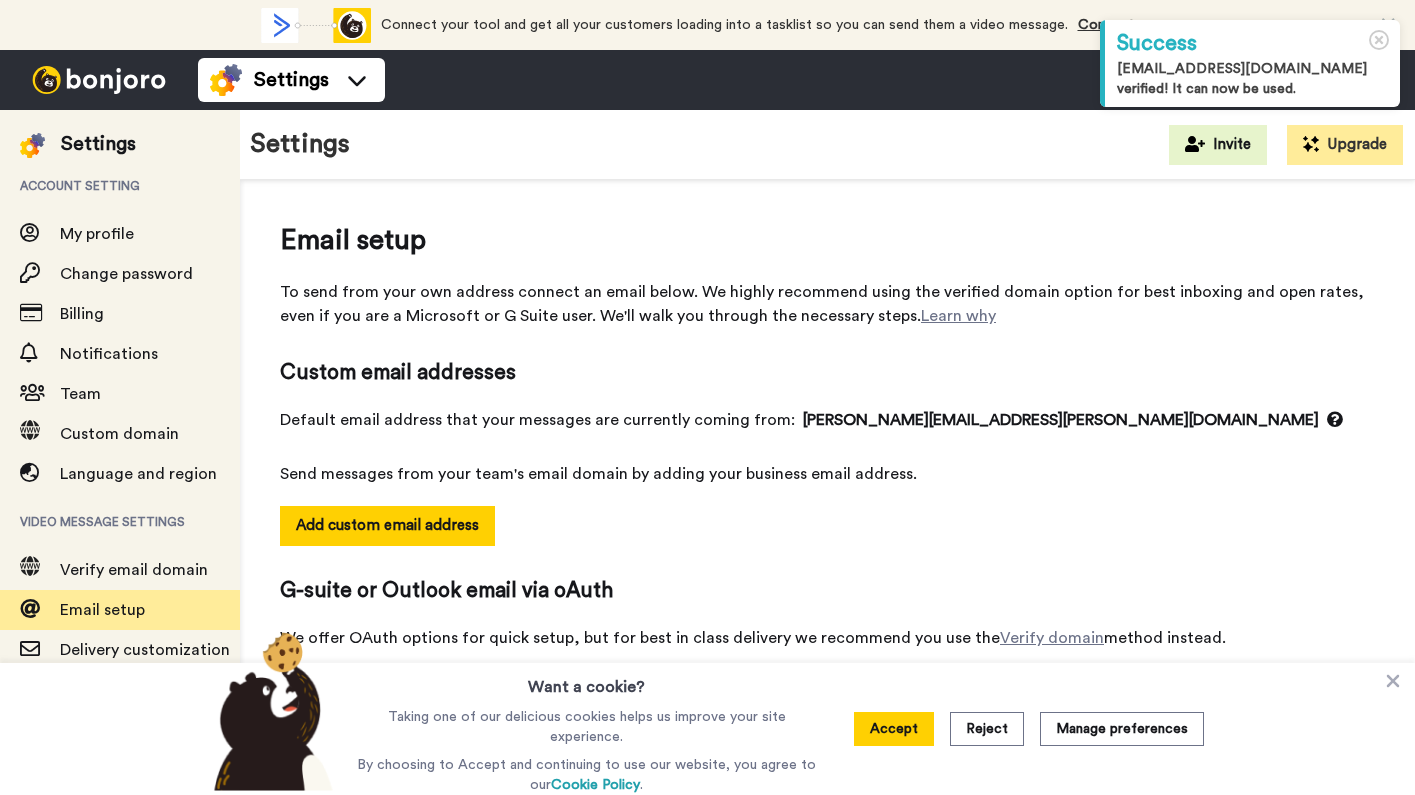 scroll, scrollTop: 0, scrollLeft: 0, axis: both 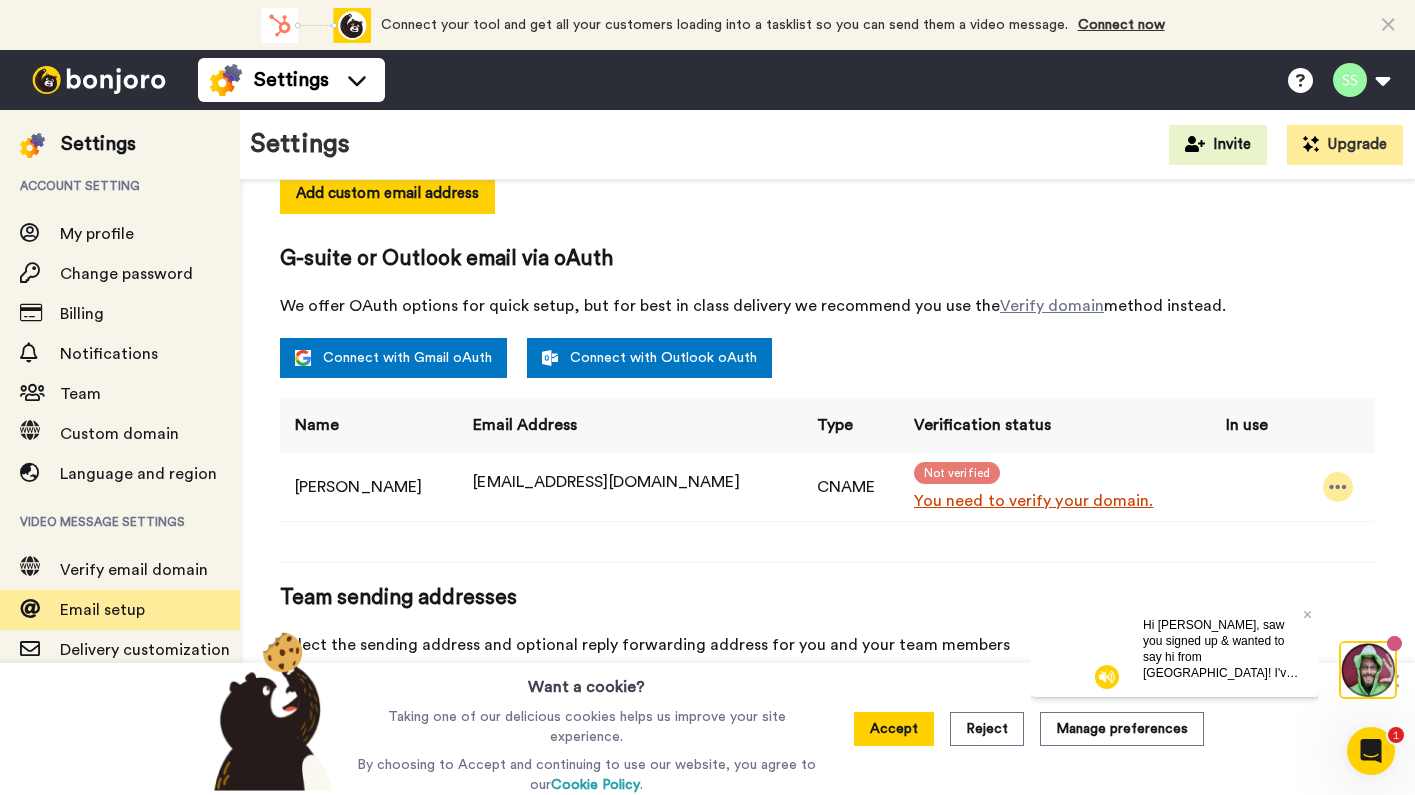 click at bounding box center [1338, 487] 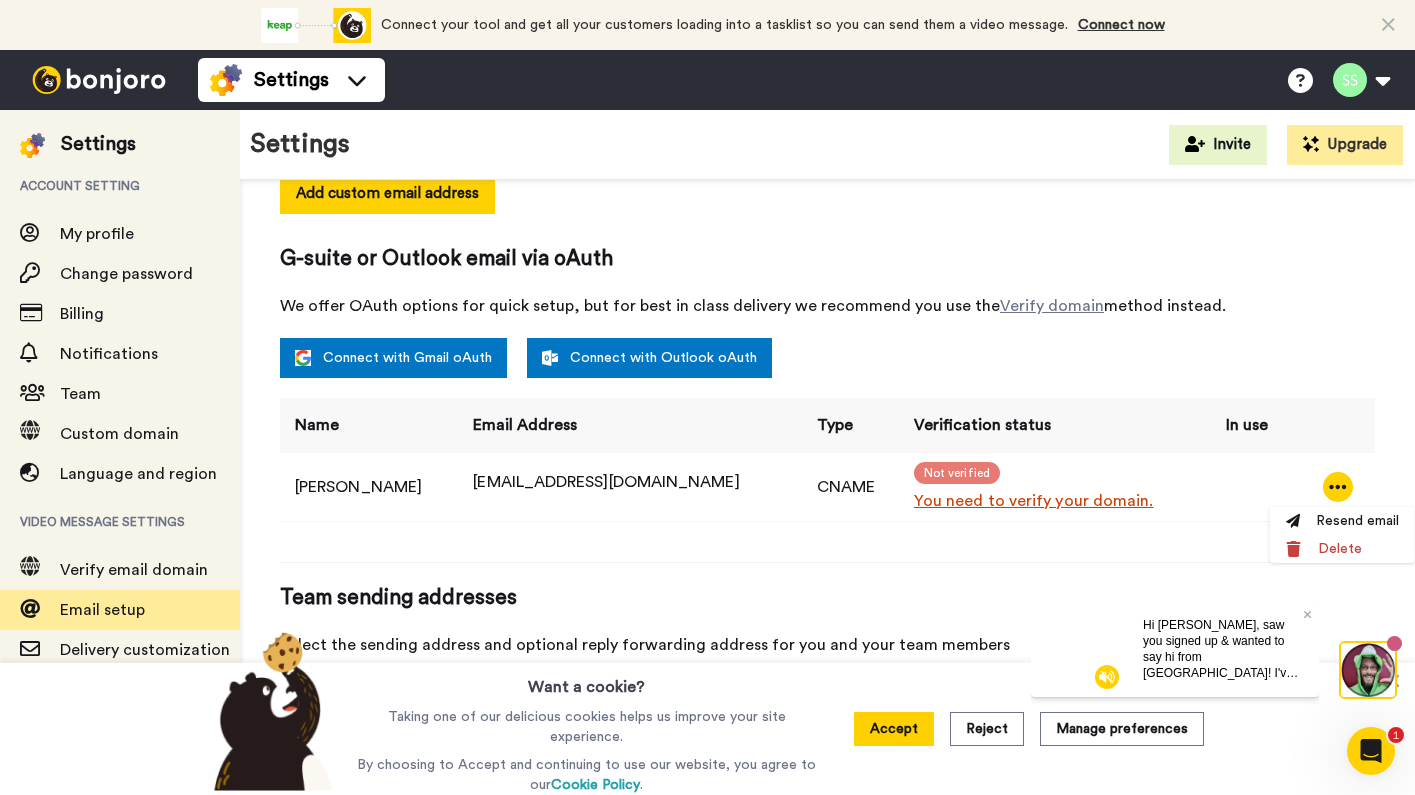 click on "You need to verify your domain." at bounding box center [1058, 501] 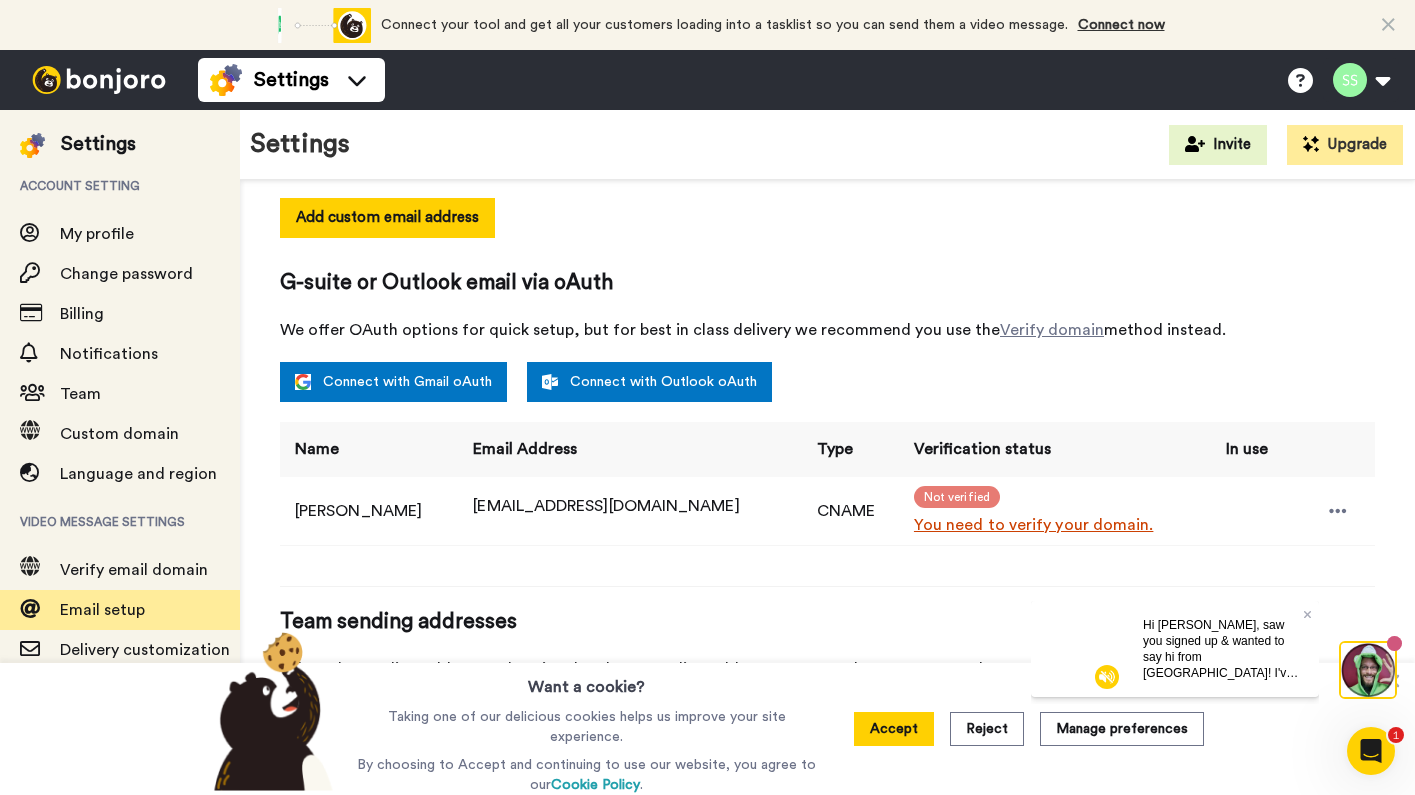 click on "Email setup To send from your own address connect an email below. We highly recommend using the verified domain option for best inboxing and open rates, even if you are a Microsoft or G Suite user. We'll walk you through the necessary steps.  Learn why Custom email addresses Default email address that your messages are currently coming from:  steven.strazzullo+petvyz@inbound.bonjoromail.com Send messages from your team's email domain by adding your business email address. Add custom email address G-suite or Outlook email via oAuth We offer OAuth options for quick setup, but for best in class delivery we recommend you use the  Verify domain  method instead. Connect with Gmail oAuth Connect with Outlook oAuth Name Email Address Type Verification status In use Steven Strazzullo hello@prettydash.co CNAME Not verified You need to verify your domain. Team sending addresses Select the sending address and optional reply forwarding address for you and your team members Team member From Email Forward replies Off" at bounding box center [827, 397] 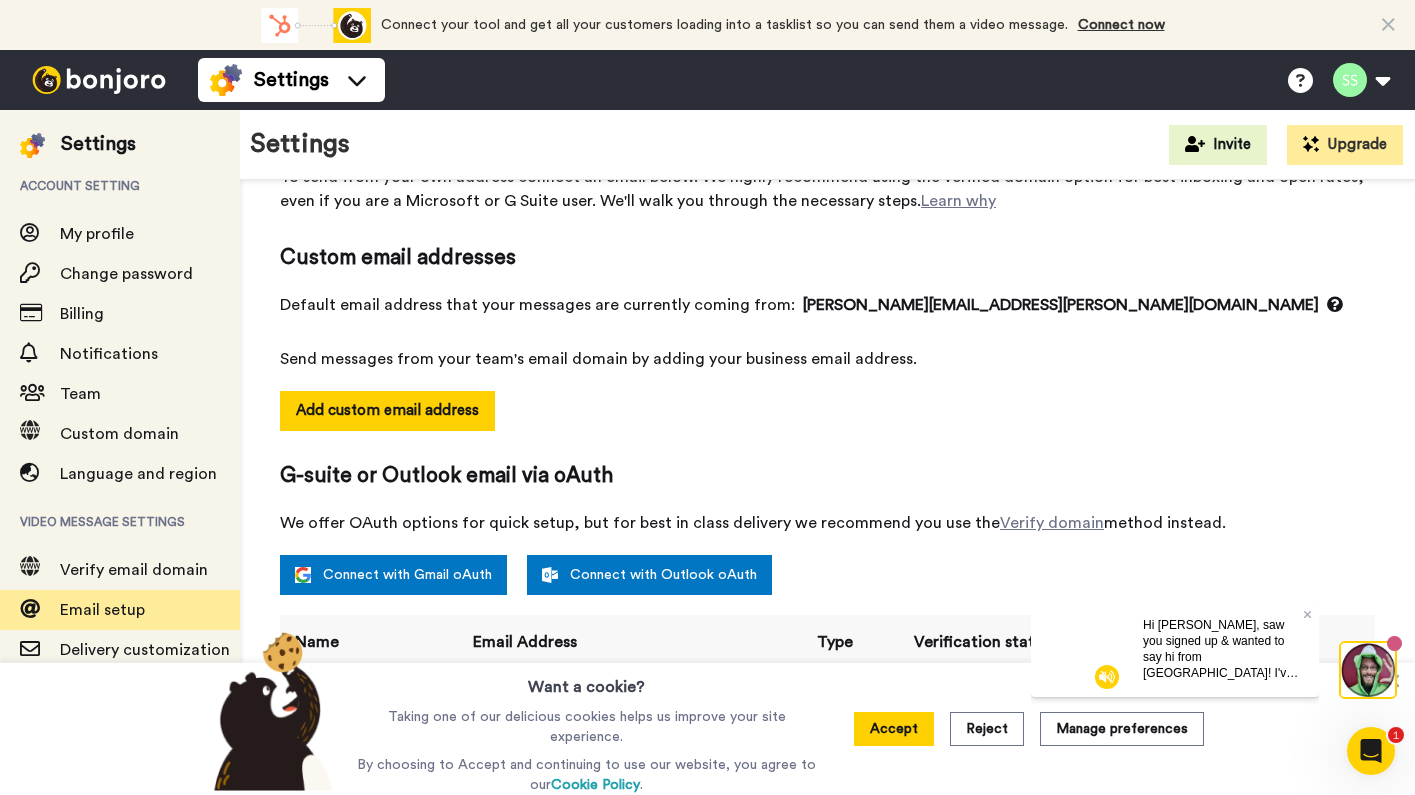 scroll, scrollTop: 113, scrollLeft: 0, axis: vertical 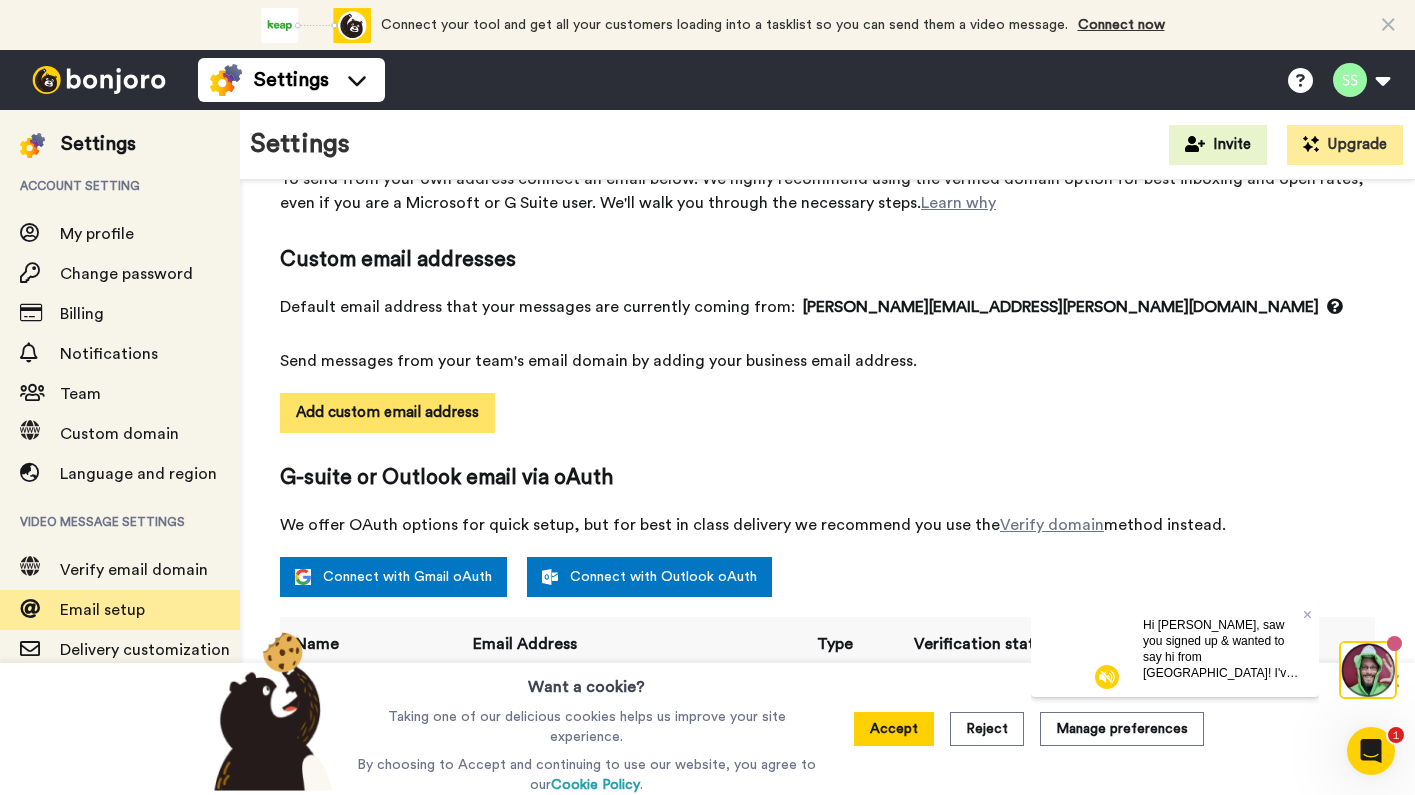 click on "Add custom email address" at bounding box center (387, 413) 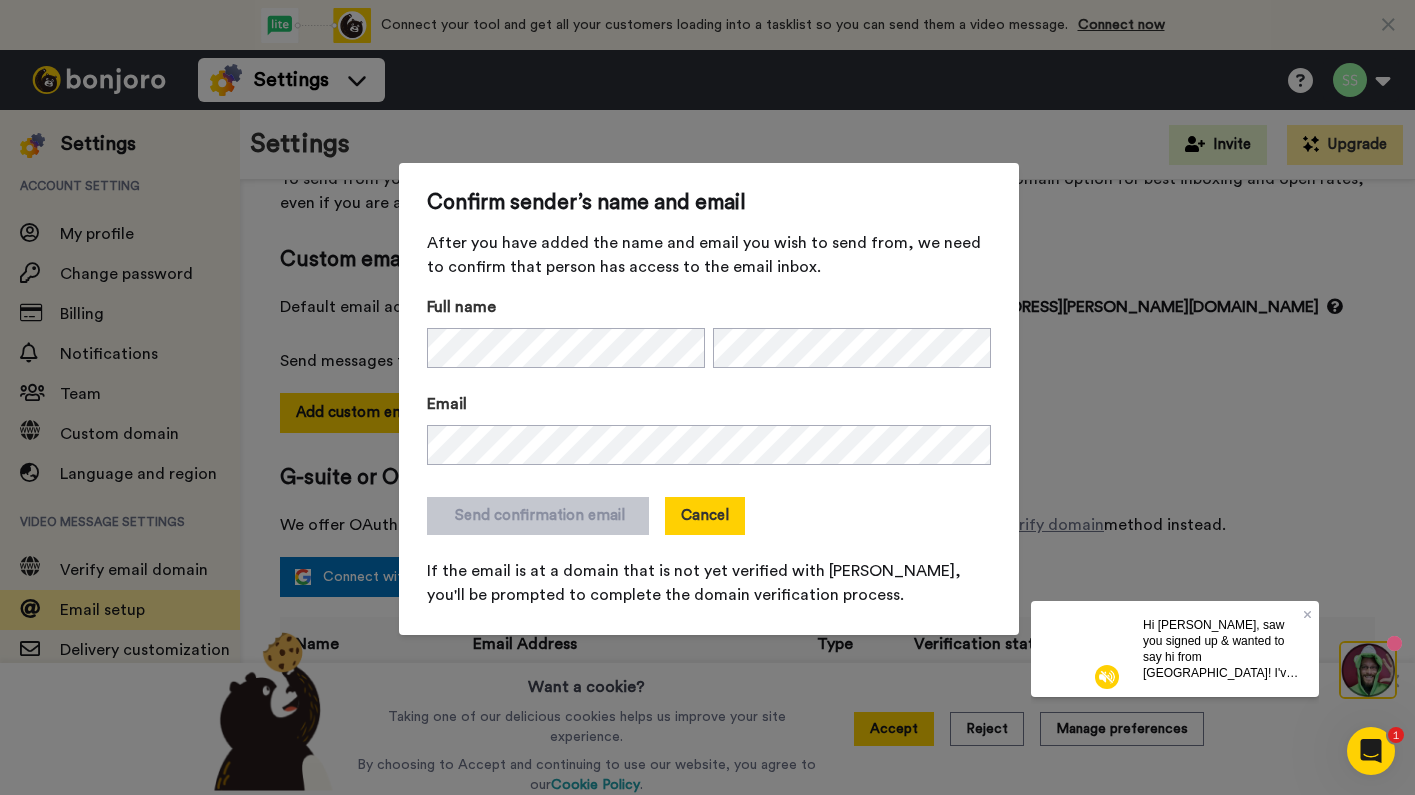 click on "Cancel" at bounding box center (705, 516) 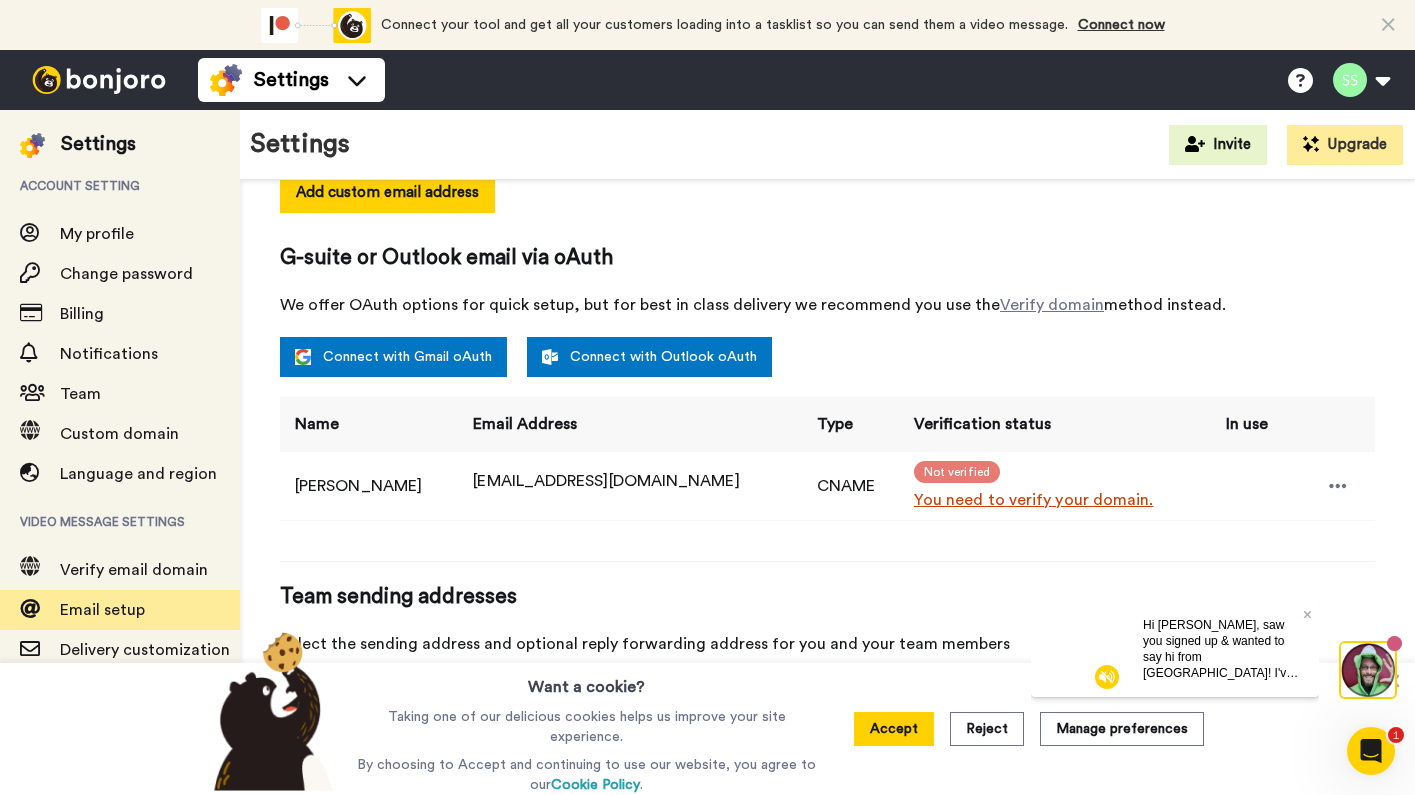 scroll, scrollTop: 332, scrollLeft: 0, axis: vertical 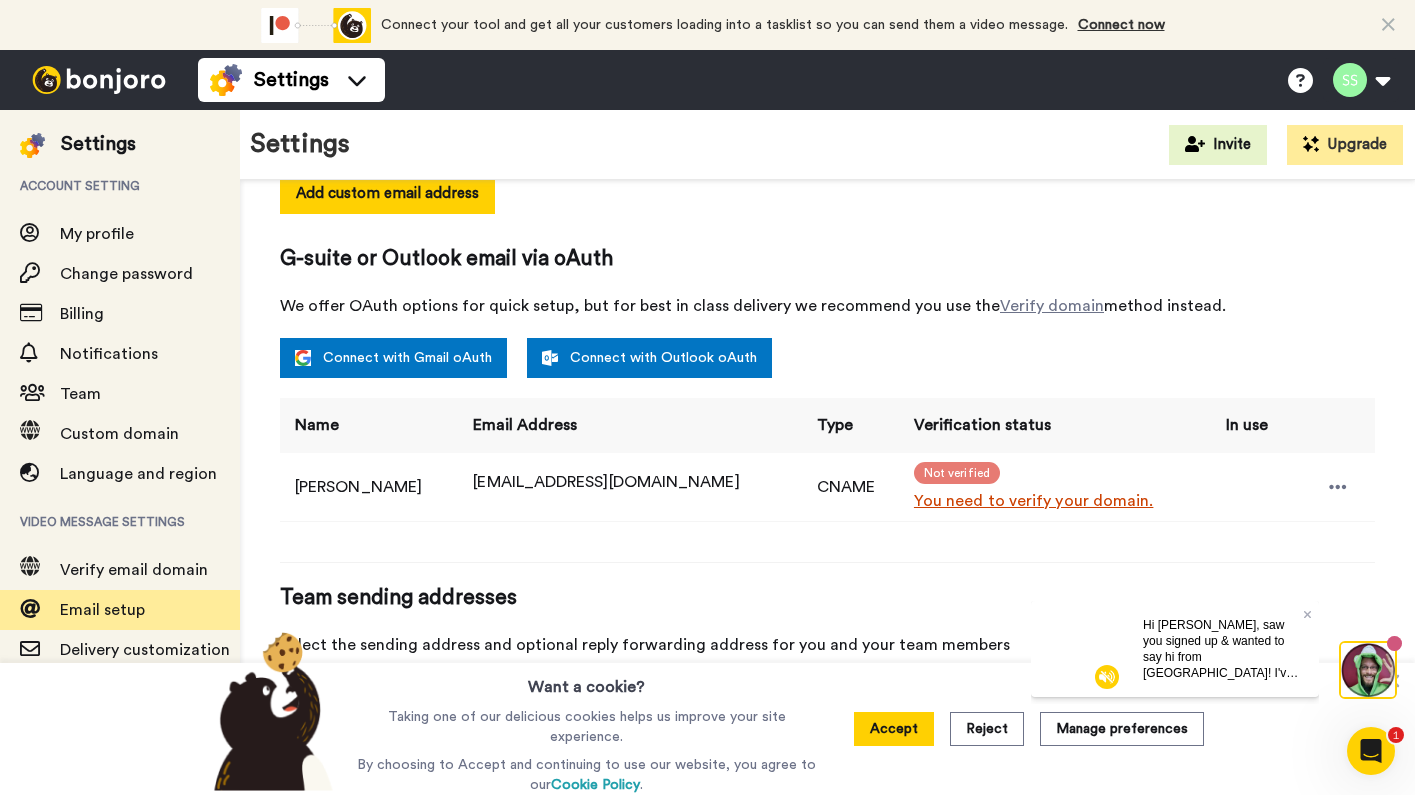 click on "You need to verify your domain." at bounding box center (1058, 501) 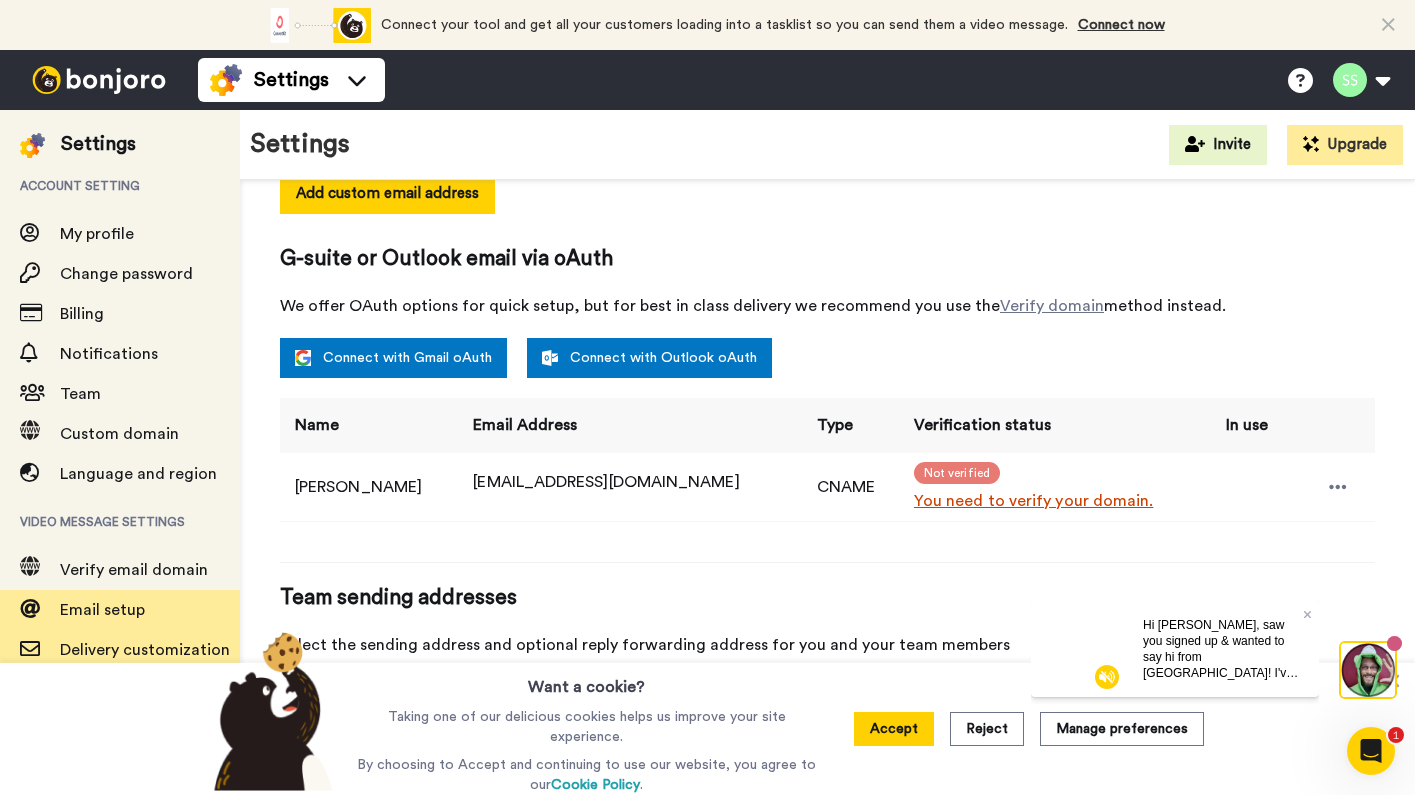 click on "Delivery customization" at bounding box center [145, 650] 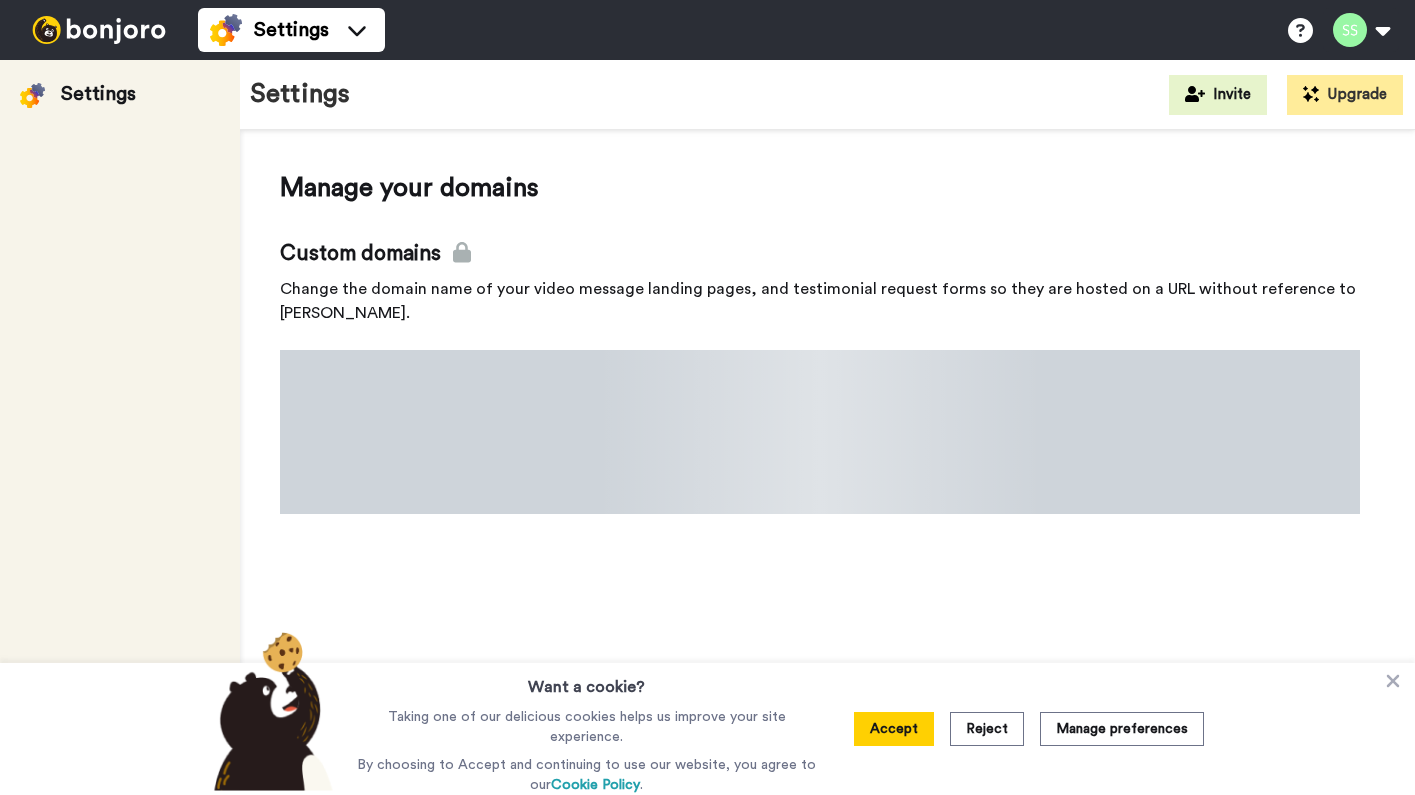 scroll, scrollTop: 0, scrollLeft: 0, axis: both 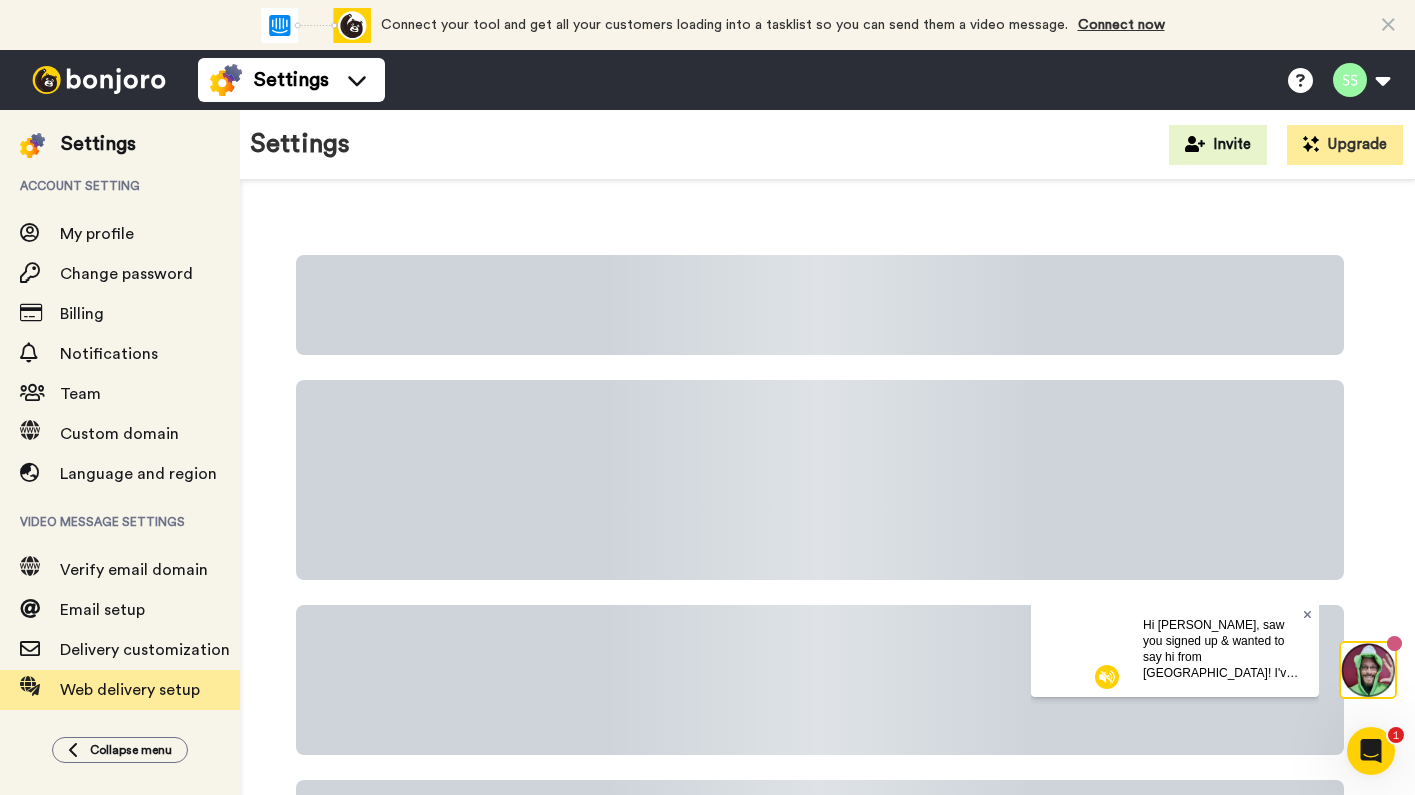 click 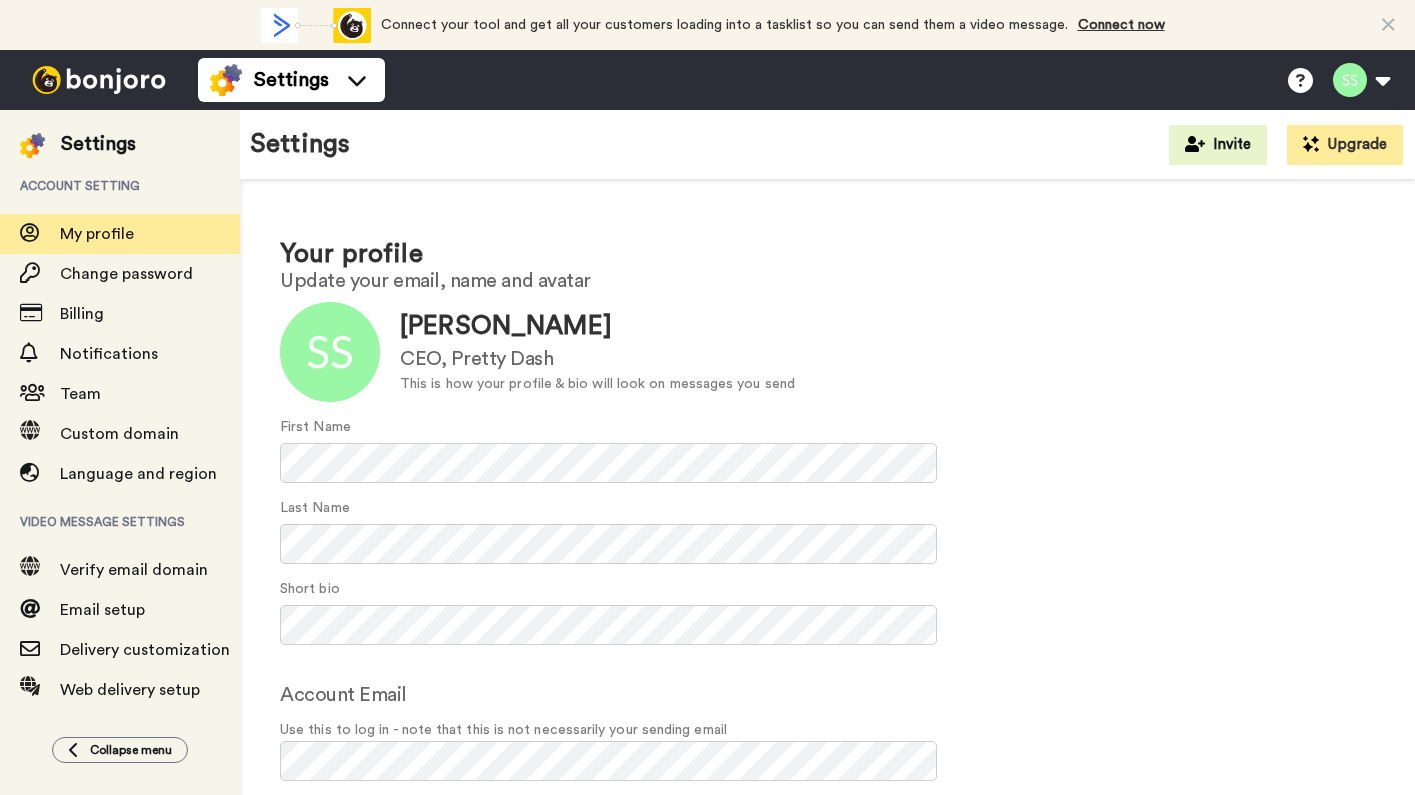 scroll, scrollTop: 0, scrollLeft: 0, axis: both 